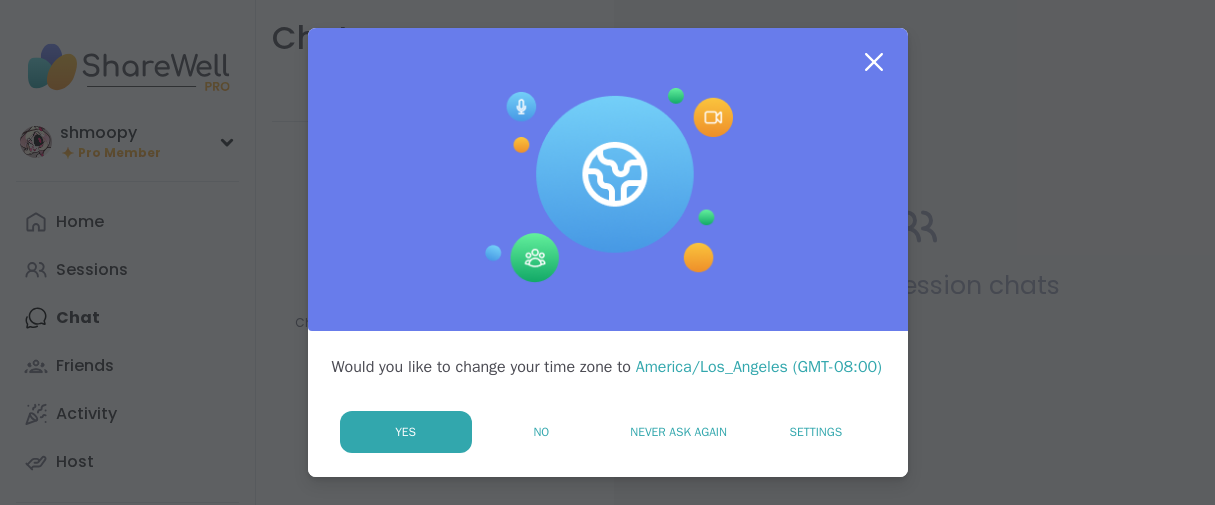 scroll, scrollTop: 0, scrollLeft: 0, axis: both 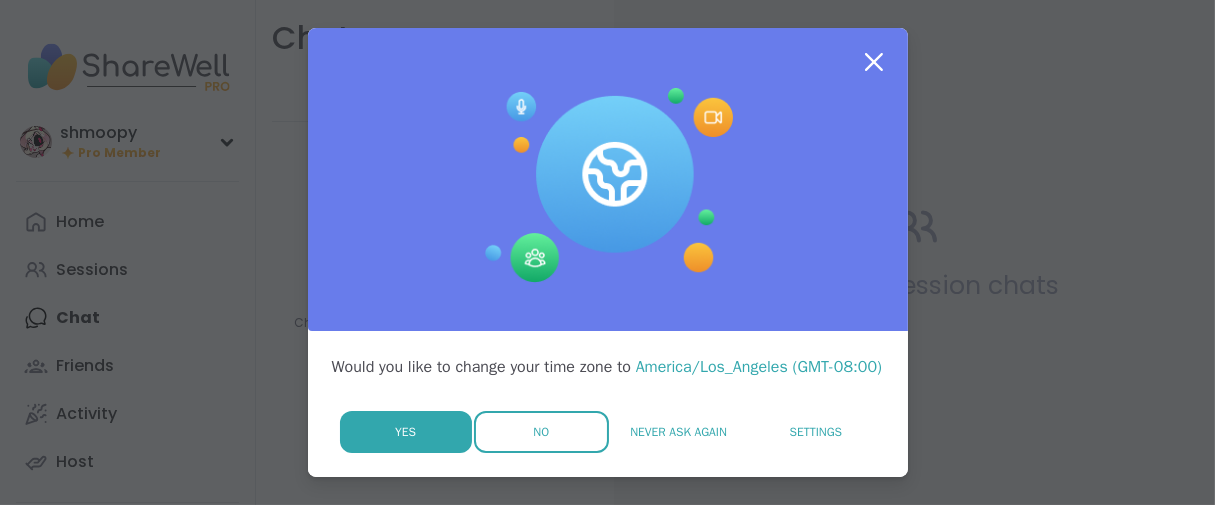 click on "No" at bounding box center (541, 432) 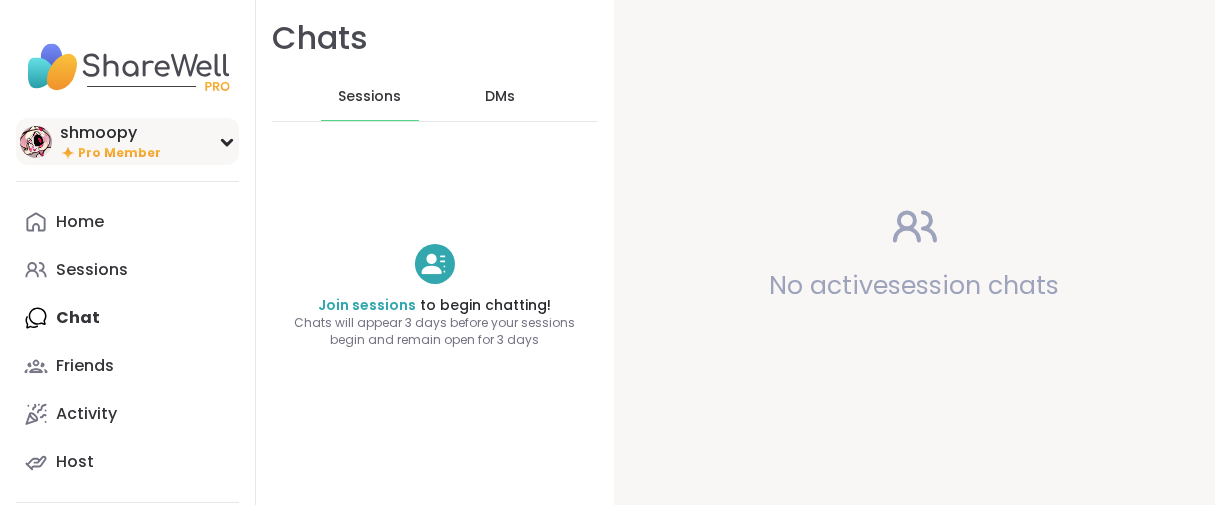 click on "Pro Member" at bounding box center [119, 153] 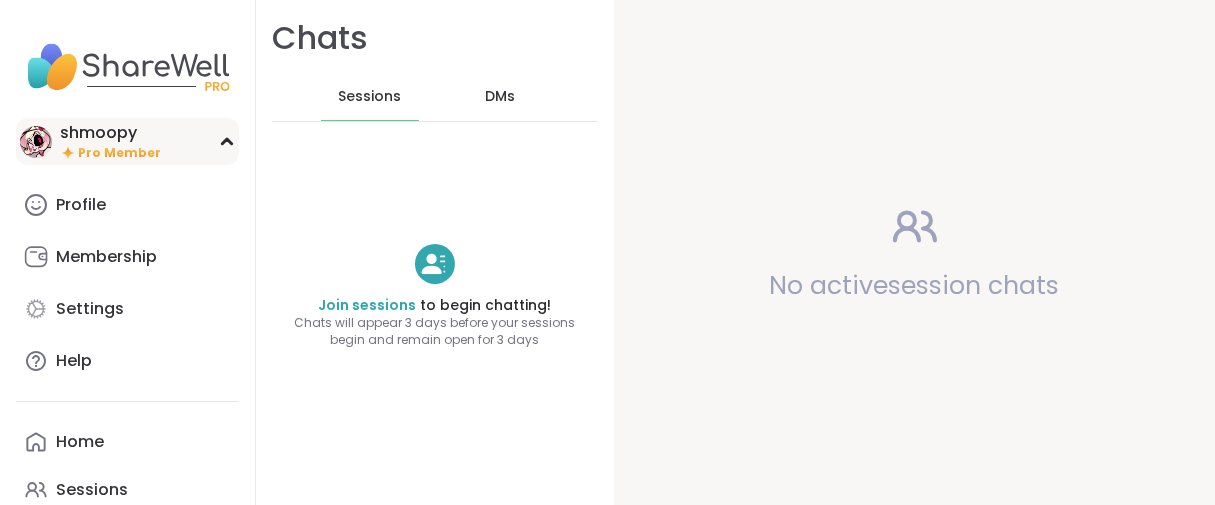 scroll, scrollTop: 0, scrollLeft: 0, axis: both 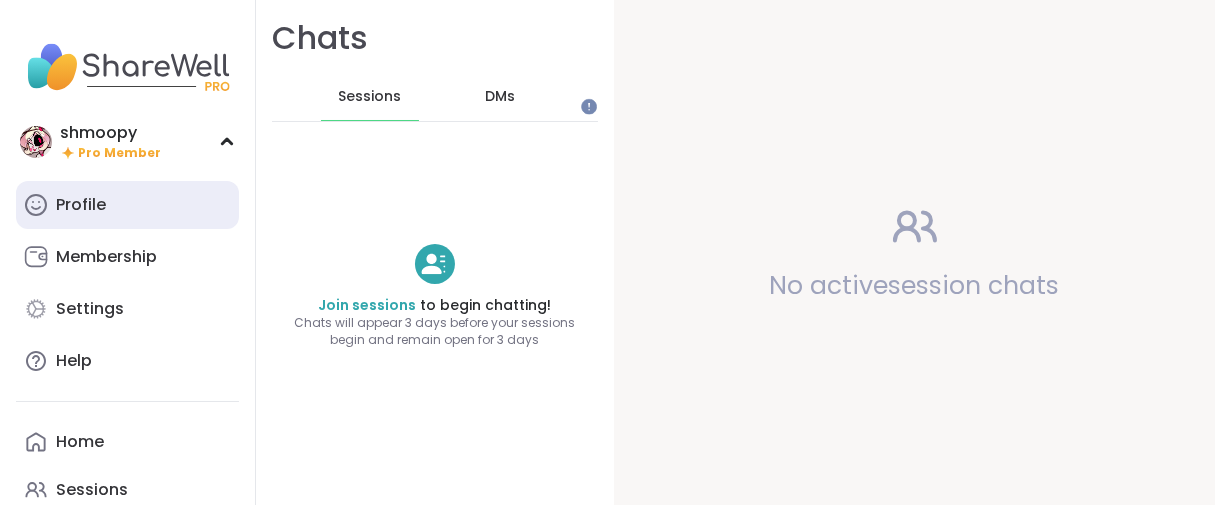 click on "Profile" at bounding box center [127, 205] 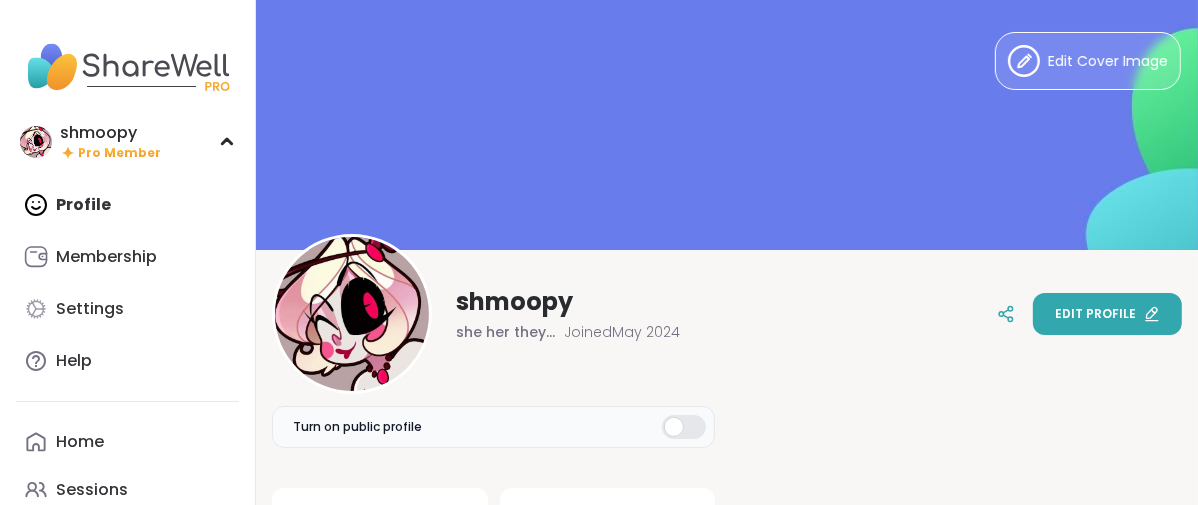 scroll, scrollTop: 0, scrollLeft: 0, axis: both 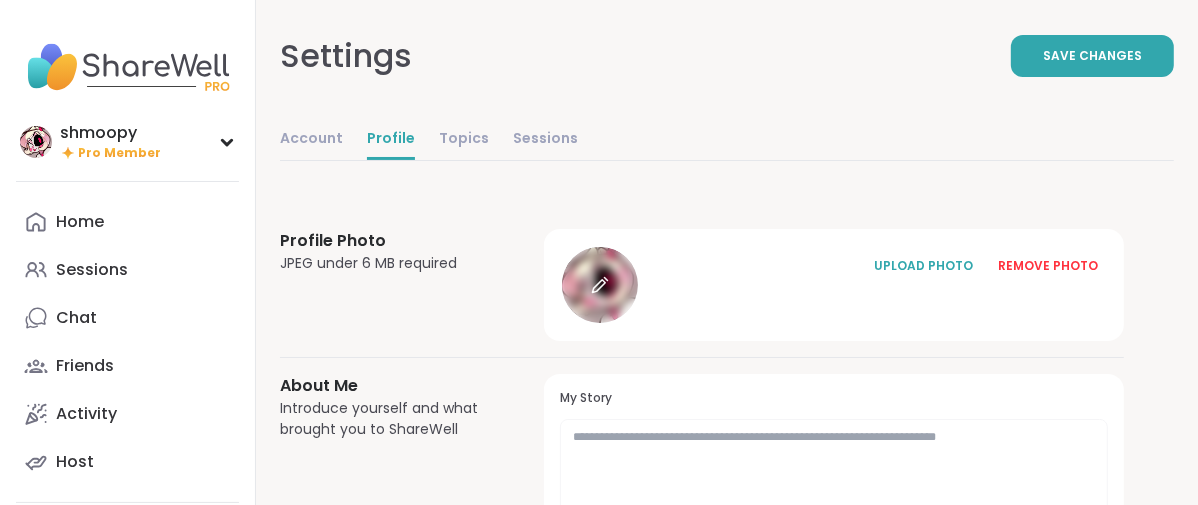click 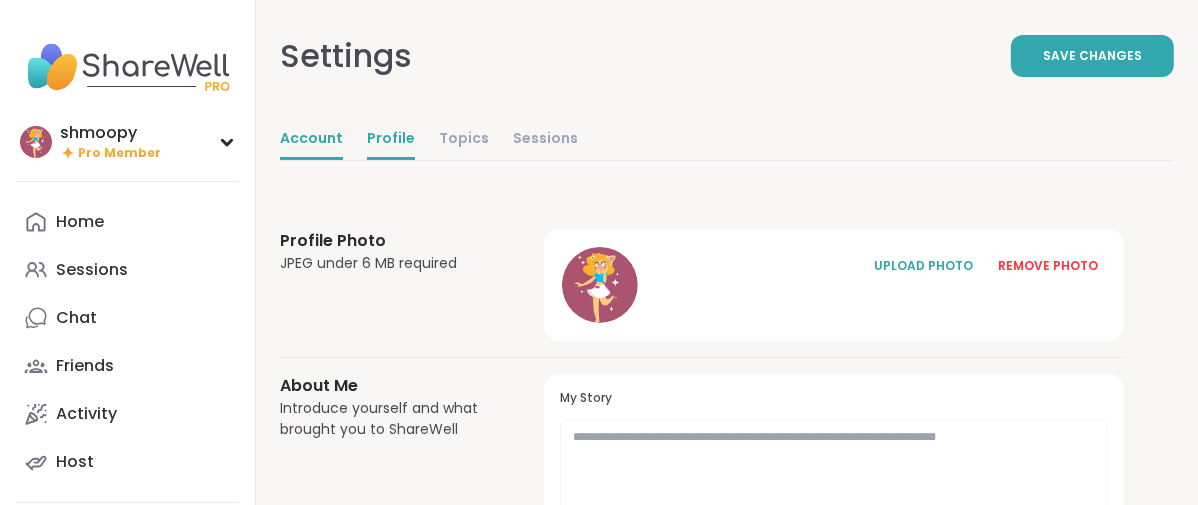 click on "Account" at bounding box center (311, 140) 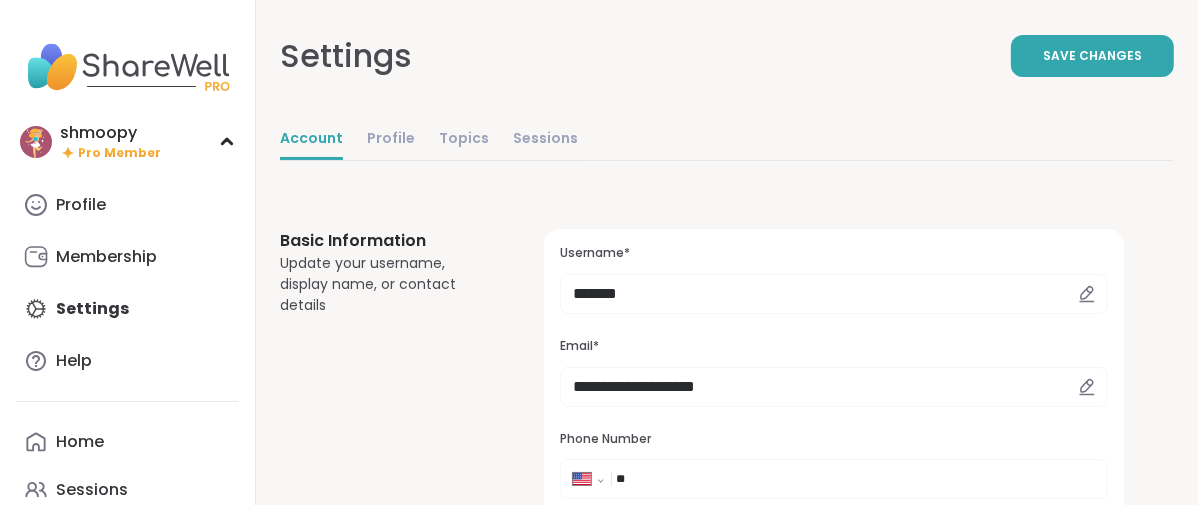 scroll, scrollTop: 0, scrollLeft: 0, axis: both 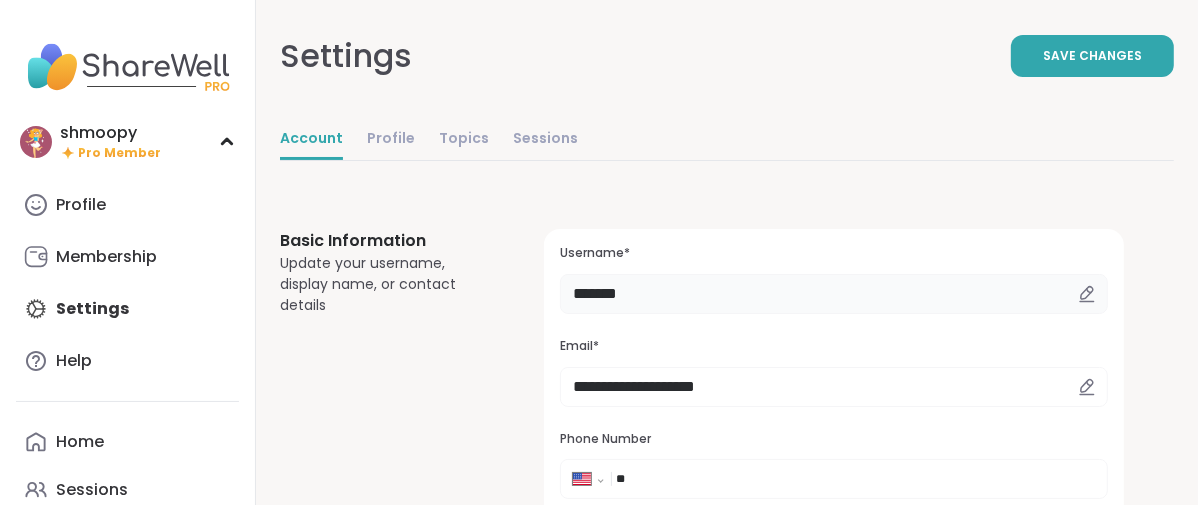 click on "*******" at bounding box center (834, 294) 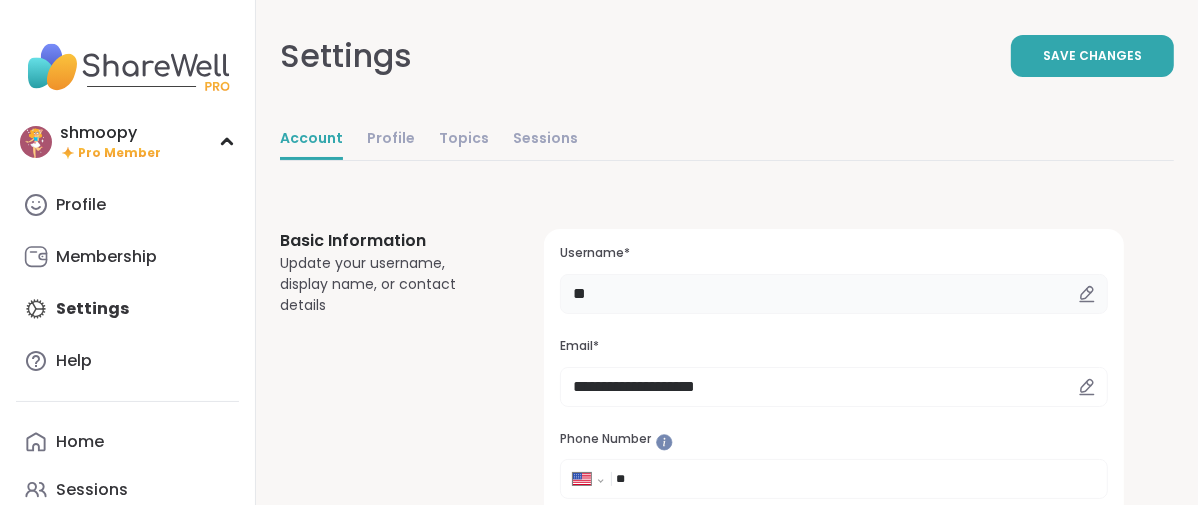type on "*" 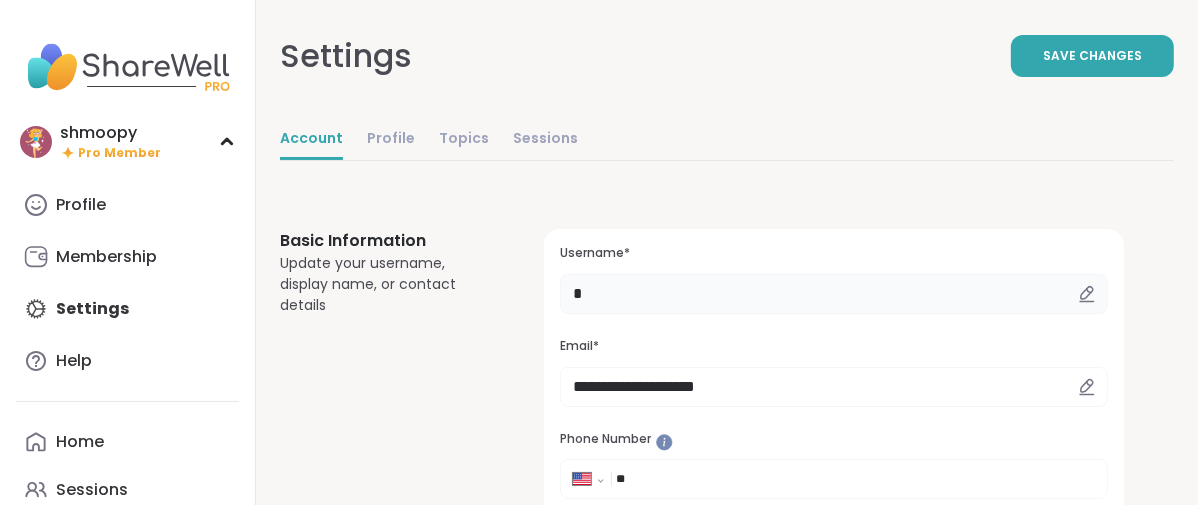 type on "******" 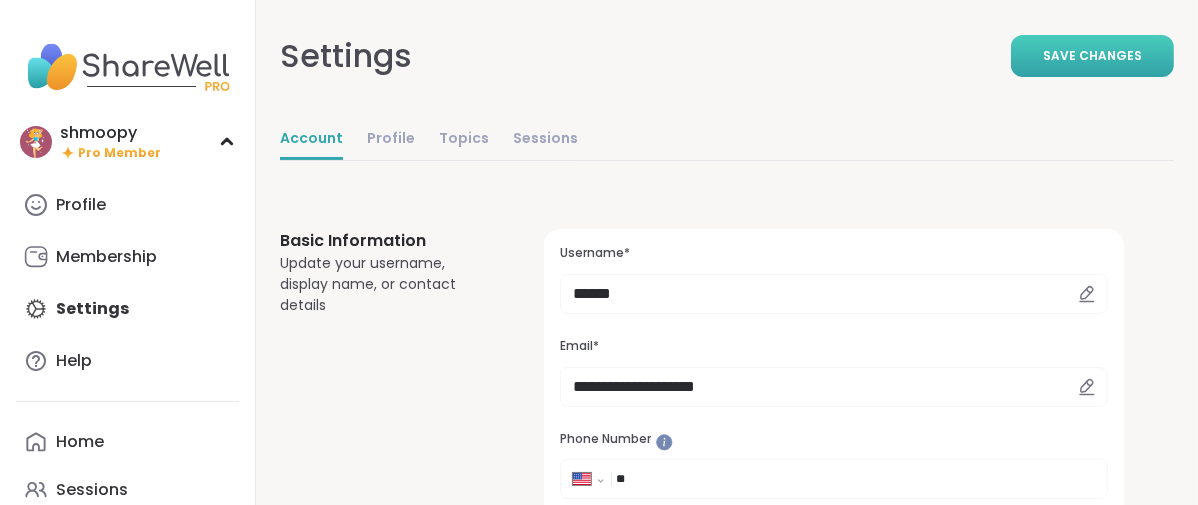 click on "Save Changes" at bounding box center (1092, 56) 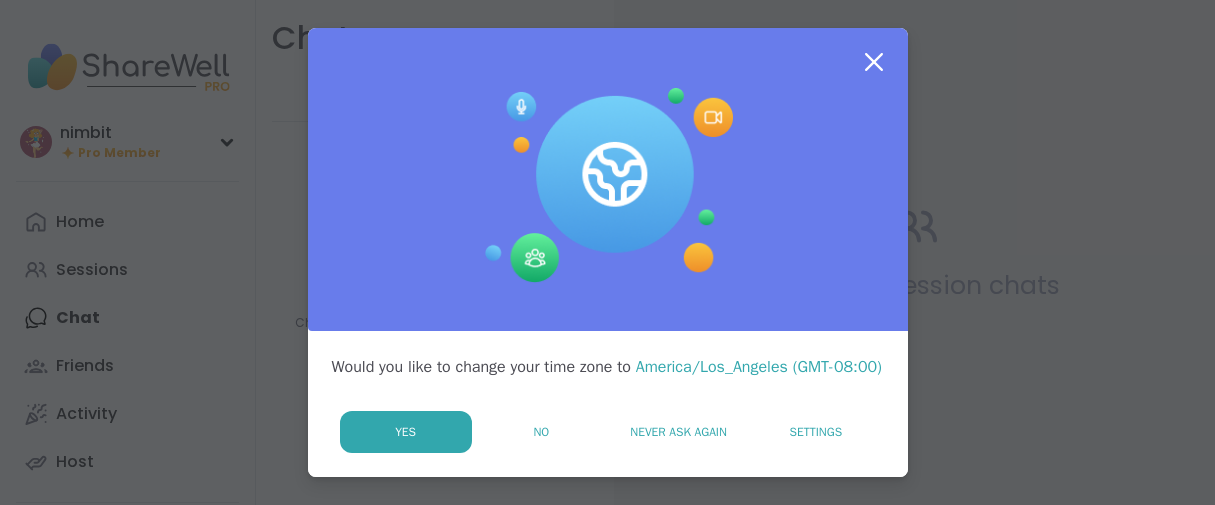 scroll, scrollTop: 0, scrollLeft: 0, axis: both 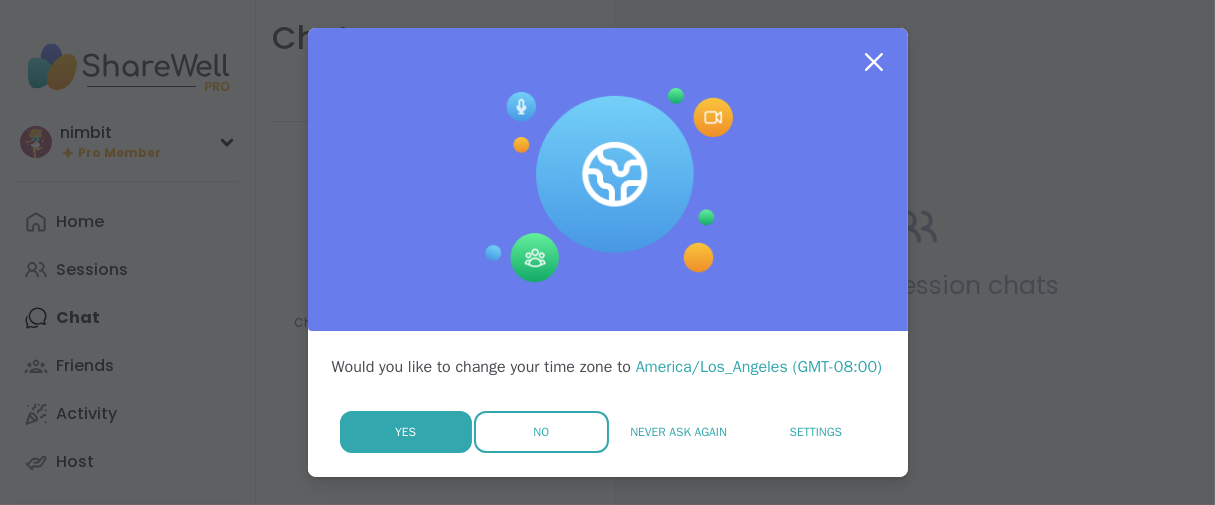 click on "No" at bounding box center [541, 432] 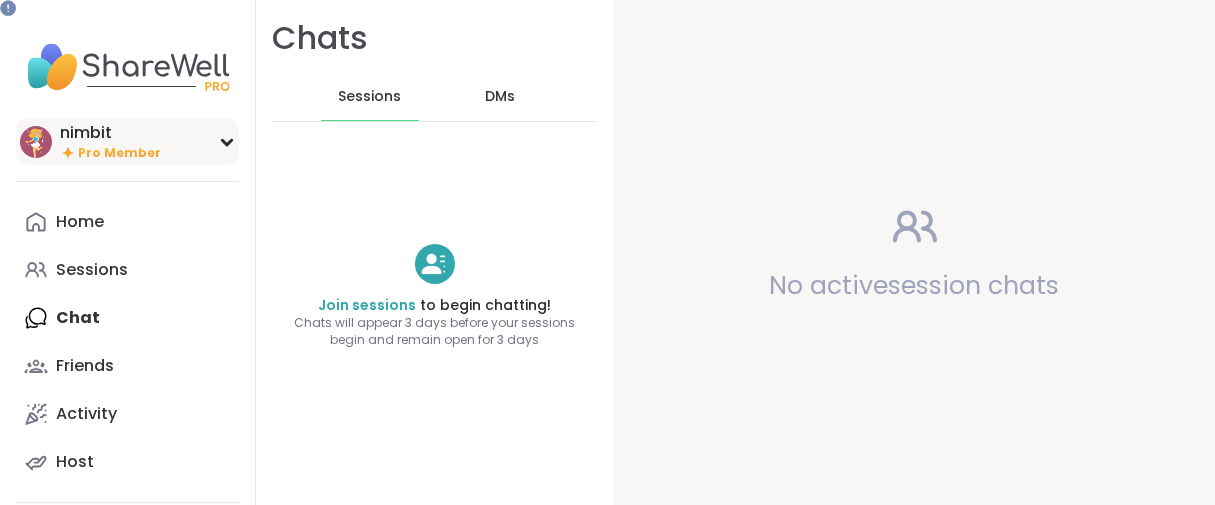 scroll, scrollTop: 0, scrollLeft: 0, axis: both 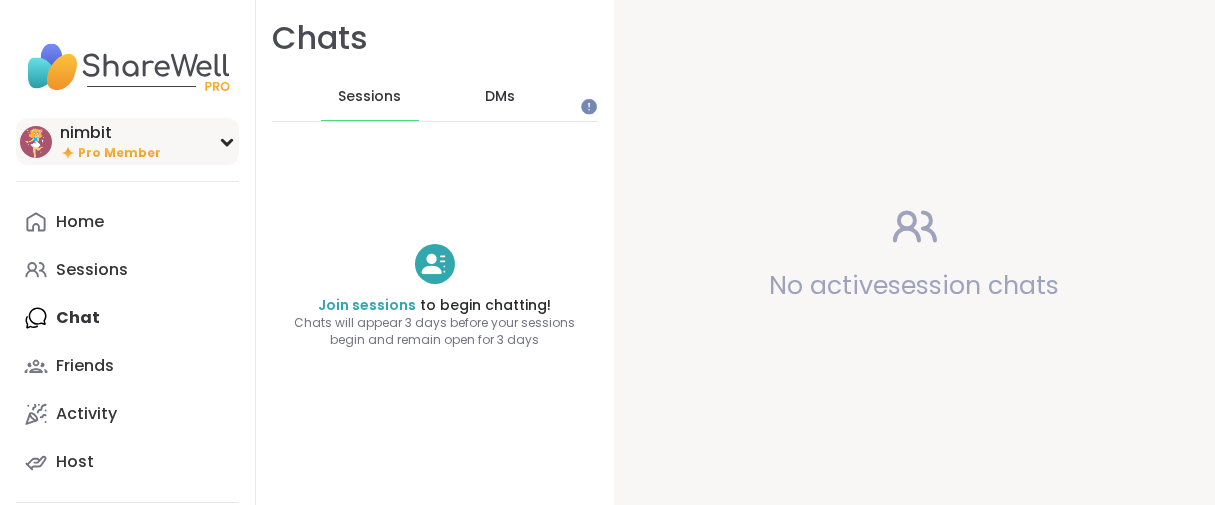click on "Pro Member" at bounding box center (119, 153) 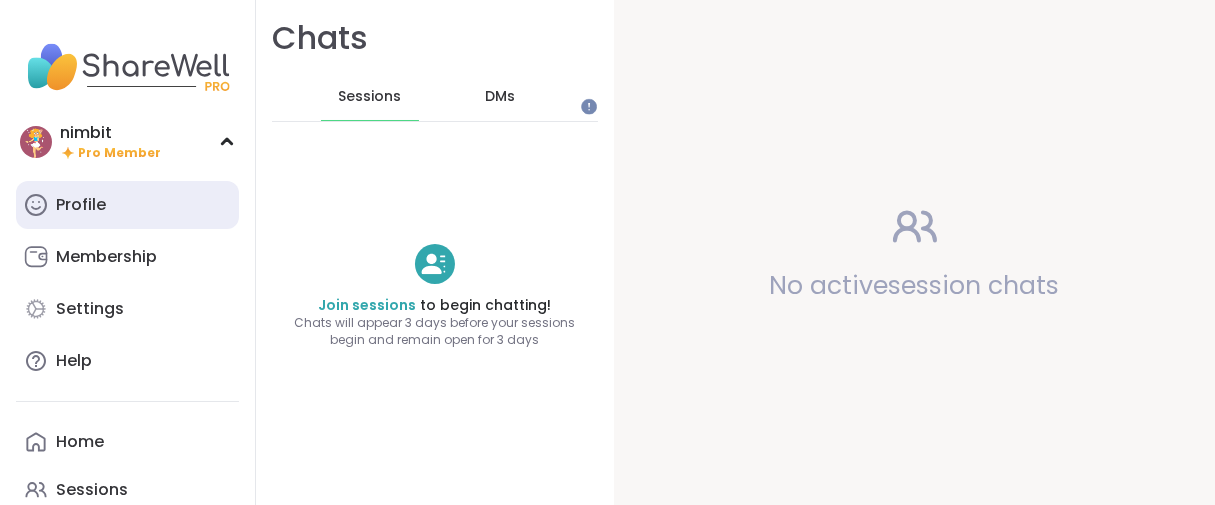 click on "Profile" at bounding box center [127, 205] 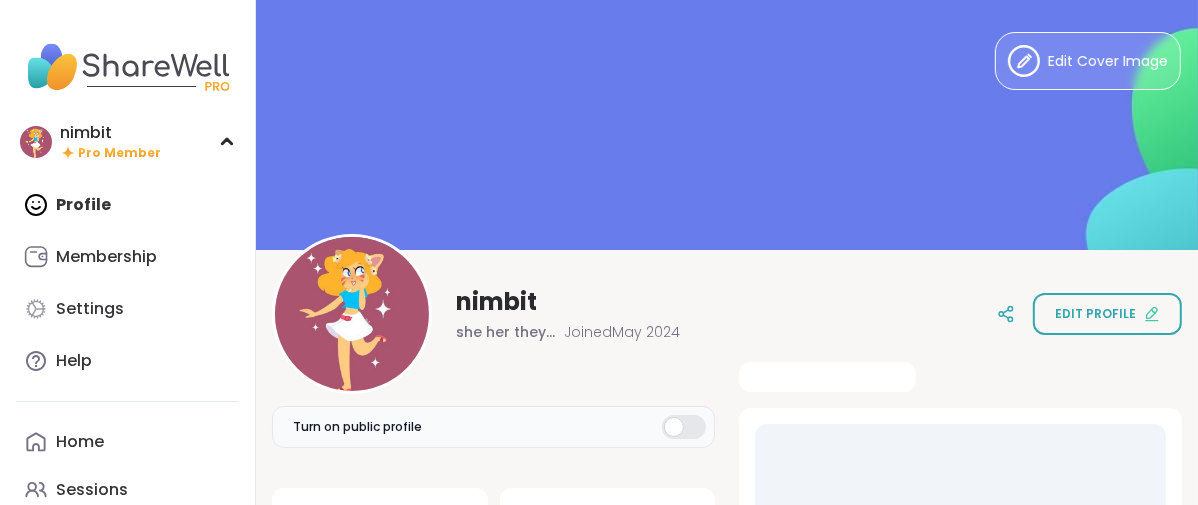 scroll, scrollTop: 0, scrollLeft: 0, axis: both 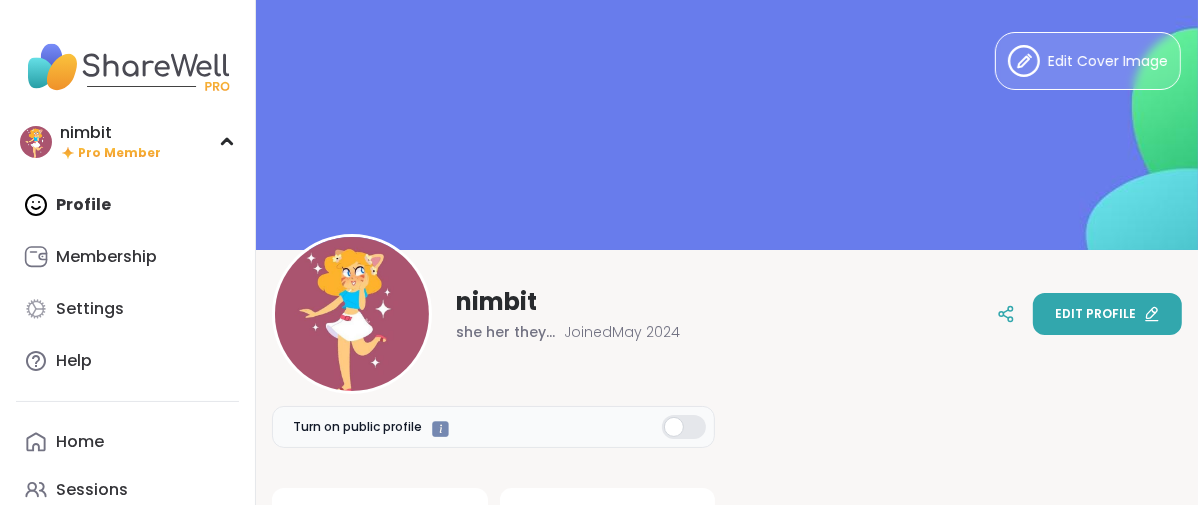 click on "Edit profile" at bounding box center [1107, 314] 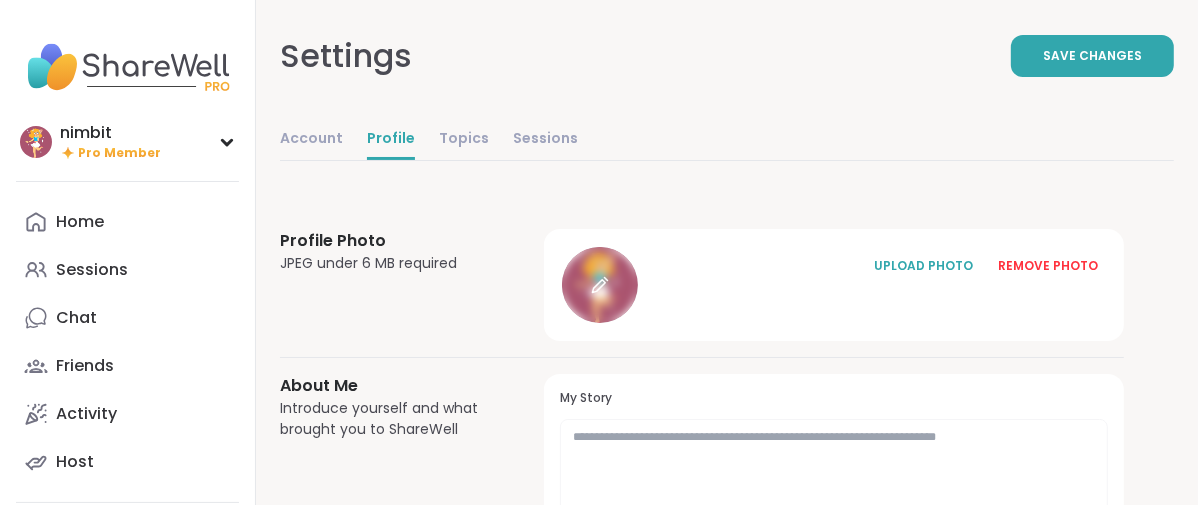 click 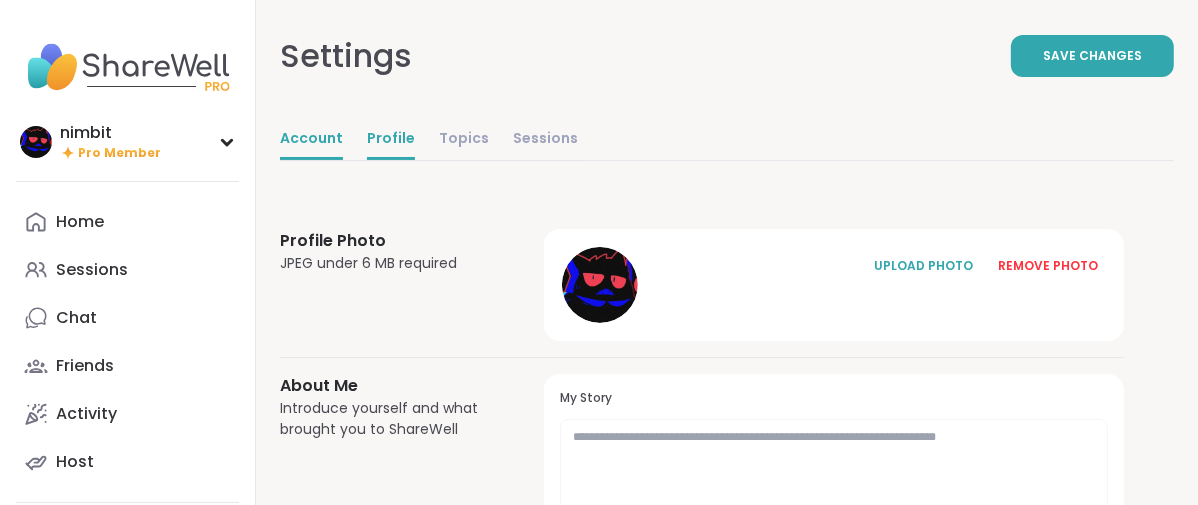 click on "Account" at bounding box center [311, 140] 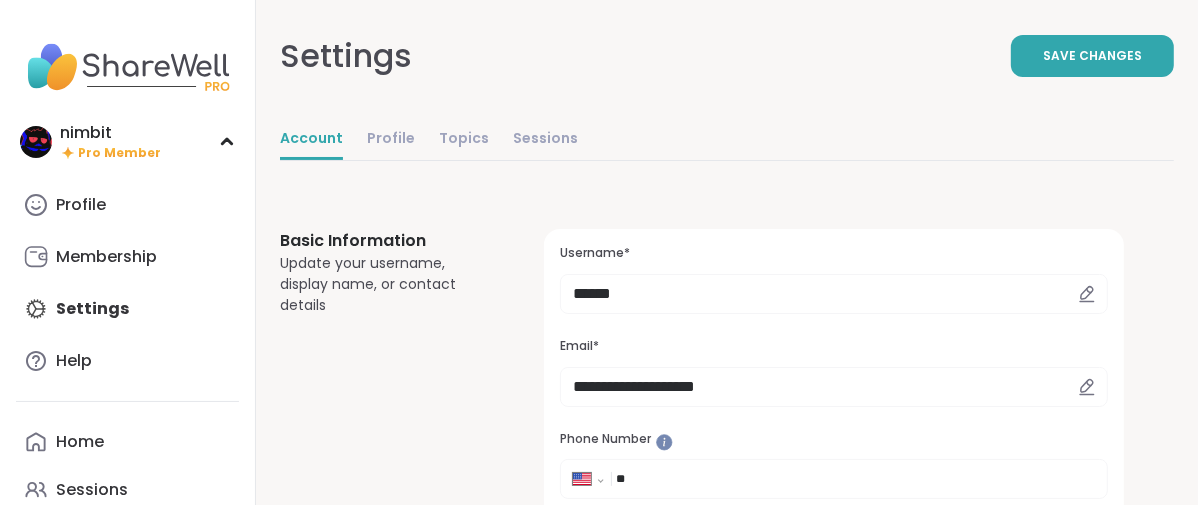 scroll, scrollTop: 0, scrollLeft: 0, axis: both 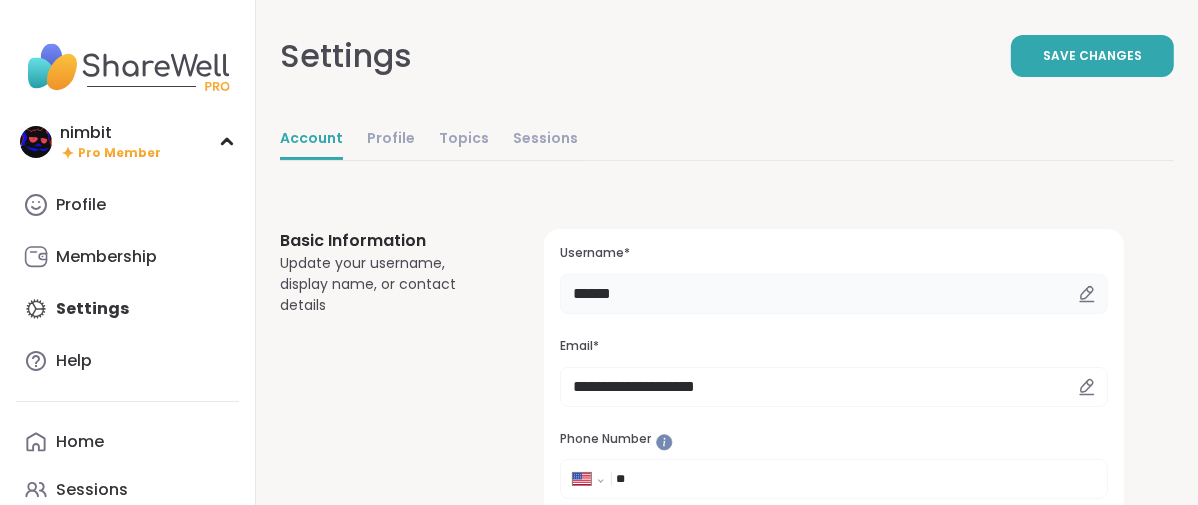 click on "******" at bounding box center [834, 294] 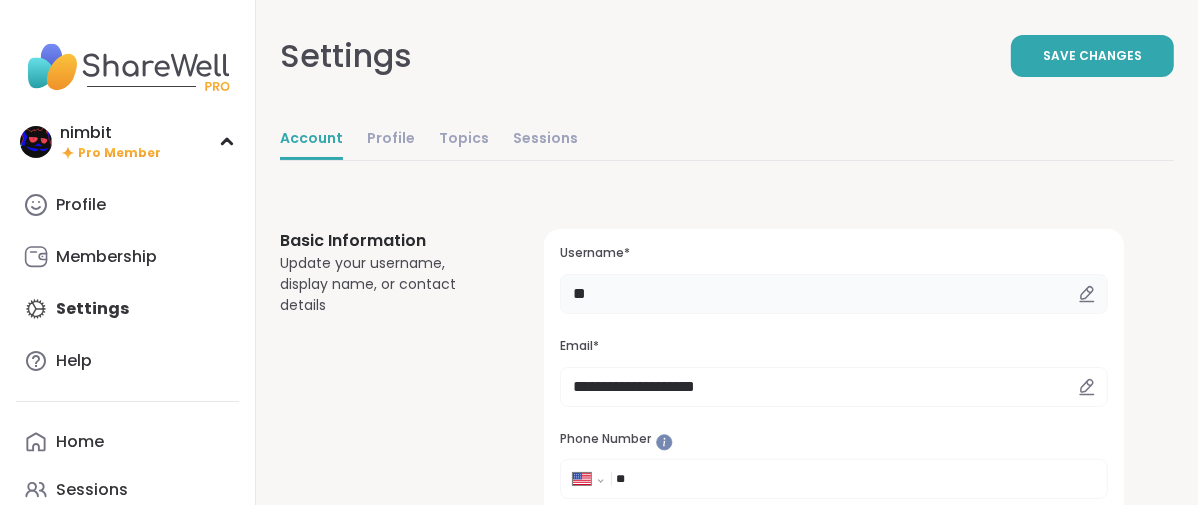 type on "*" 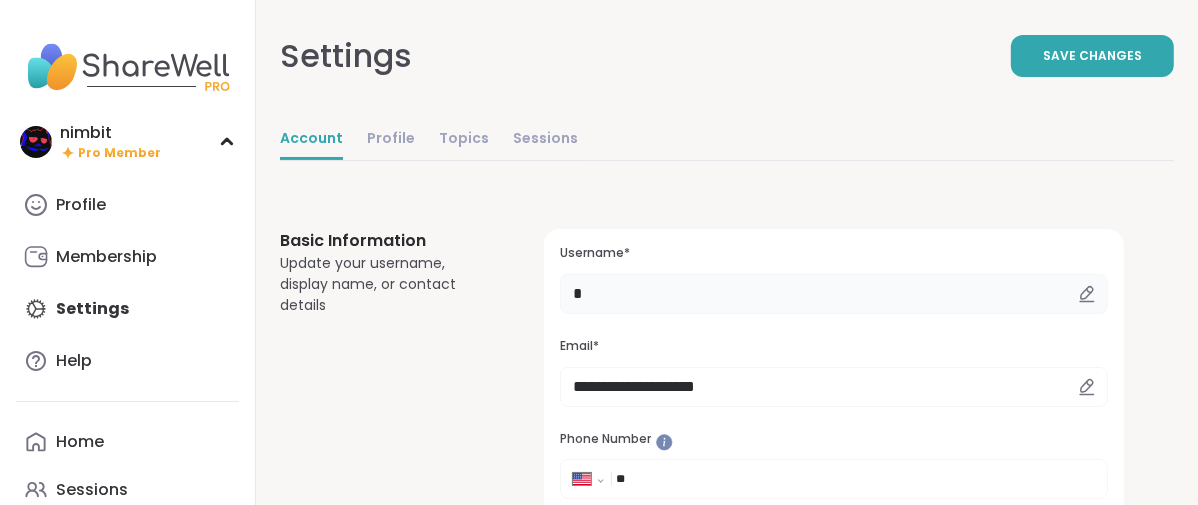 type on "*****" 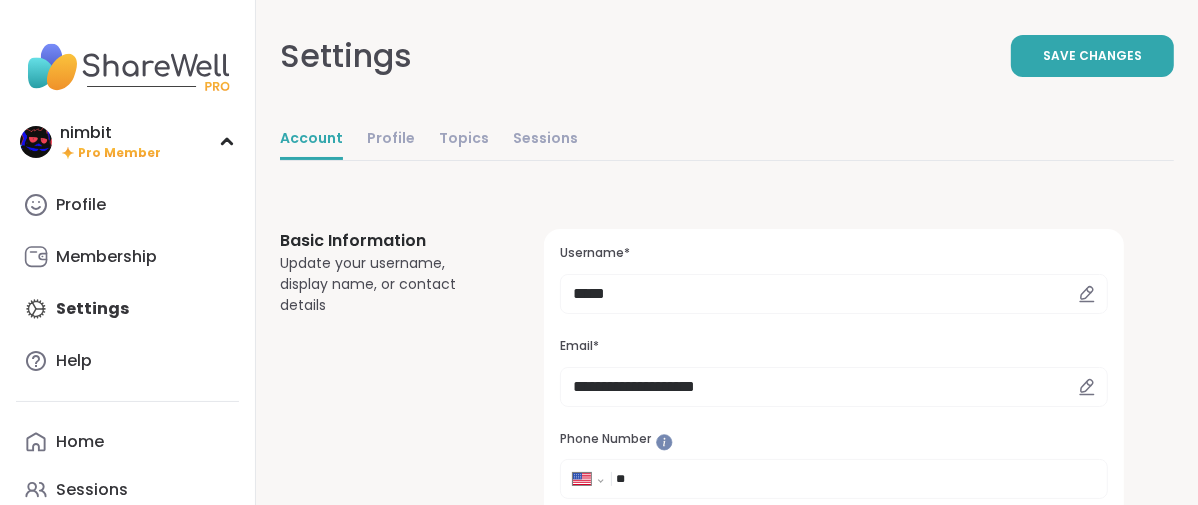 click on "Save Changes" at bounding box center (1092, 56) 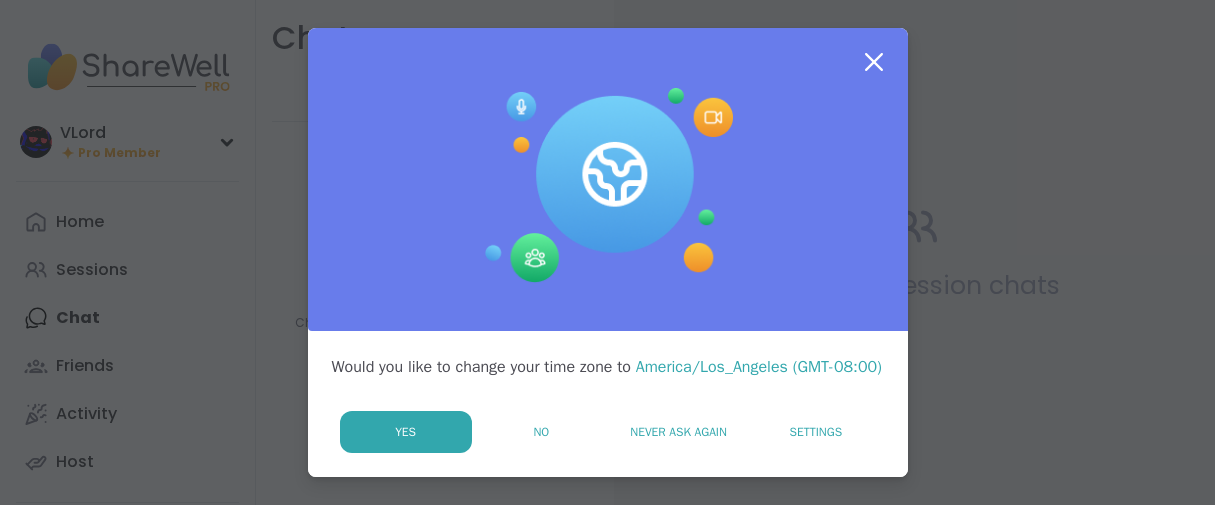 scroll, scrollTop: 0, scrollLeft: 0, axis: both 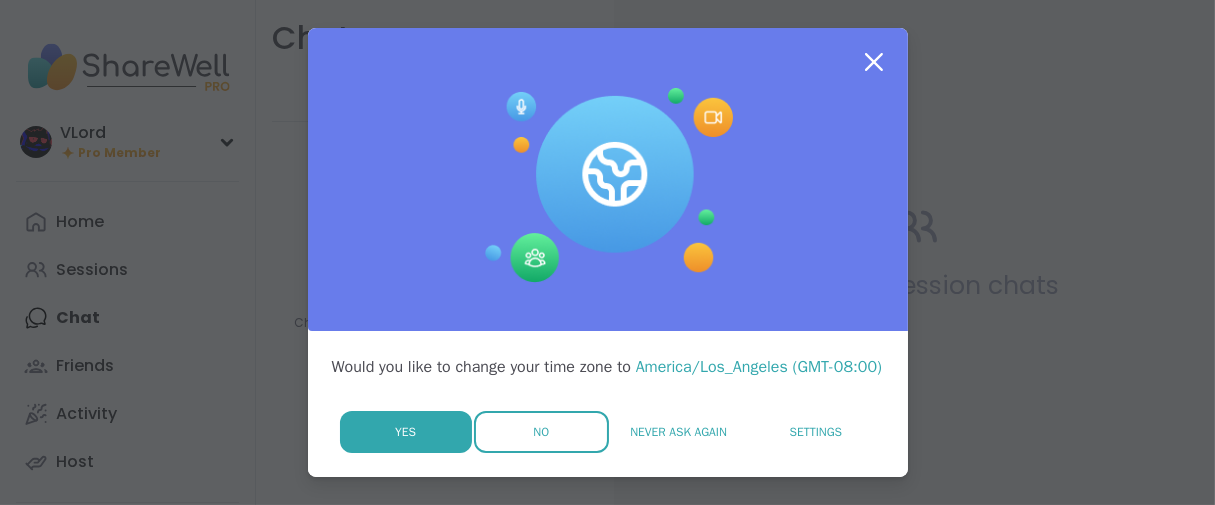 click on "No" at bounding box center (541, 432) 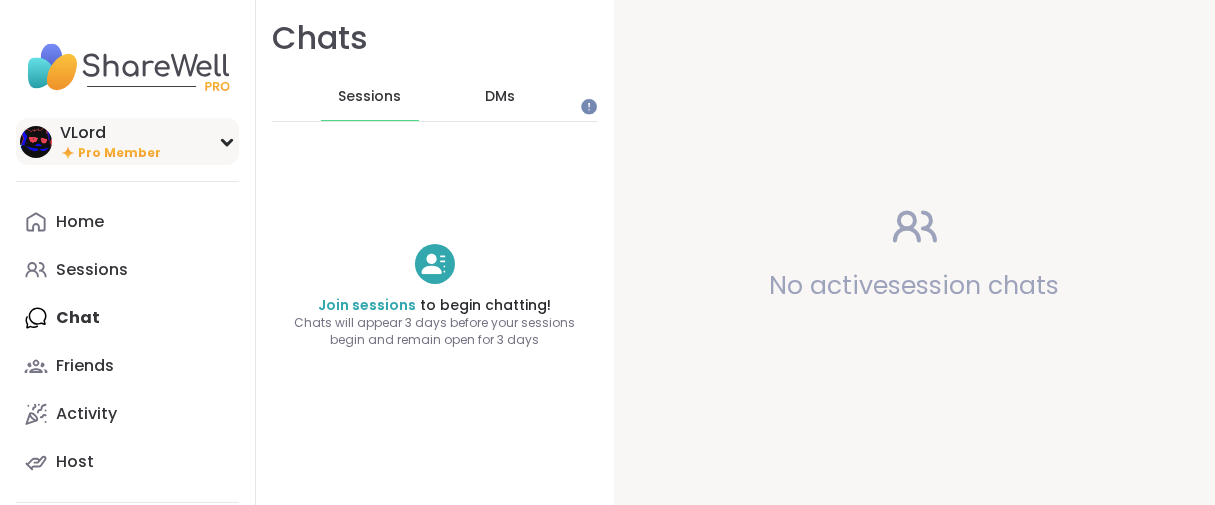 click on "Pro Member" at bounding box center (119, 153) 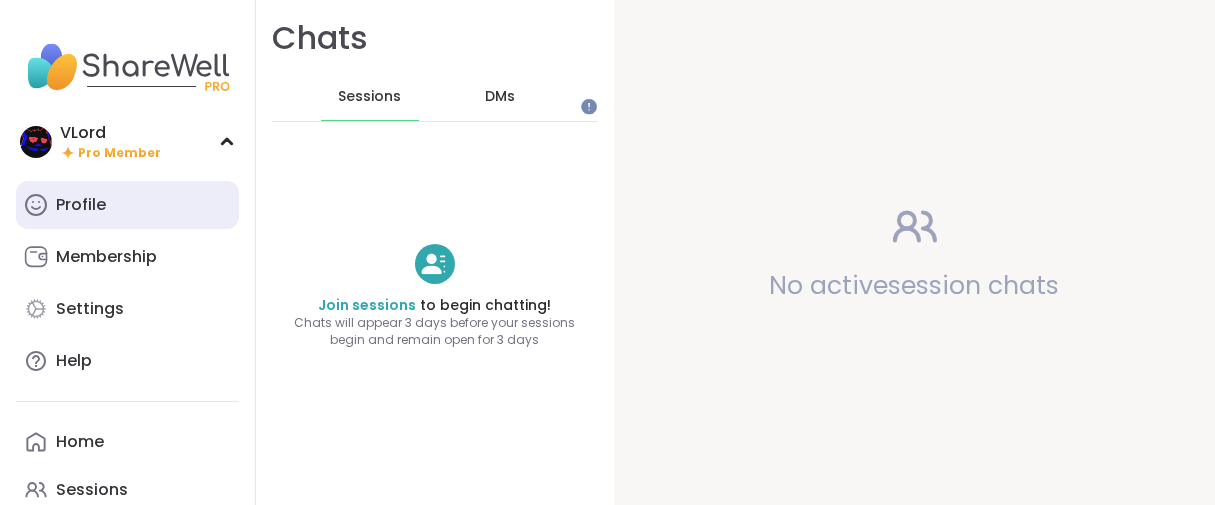 click on "Profile" at bounding box center [81, 205] 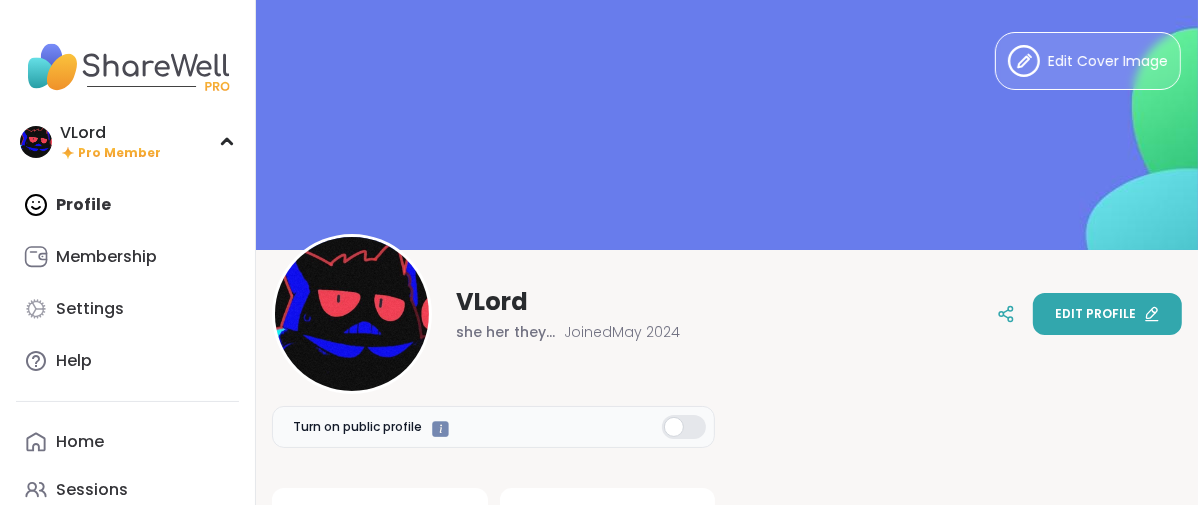 scroll, scrollTop: 0, scrollLeft: 0, axis: both 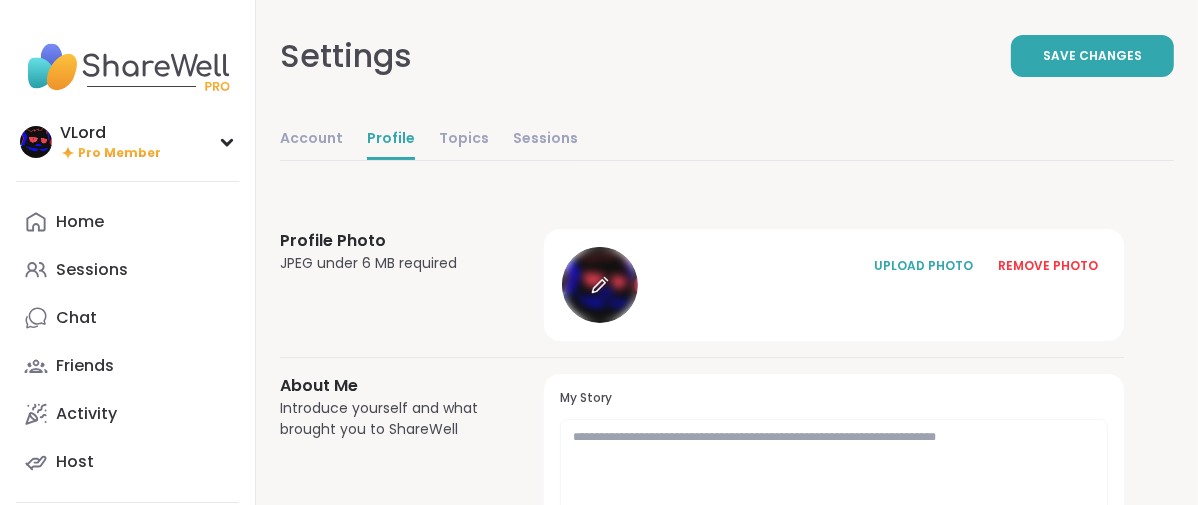 click at bounding box center (600, 285) 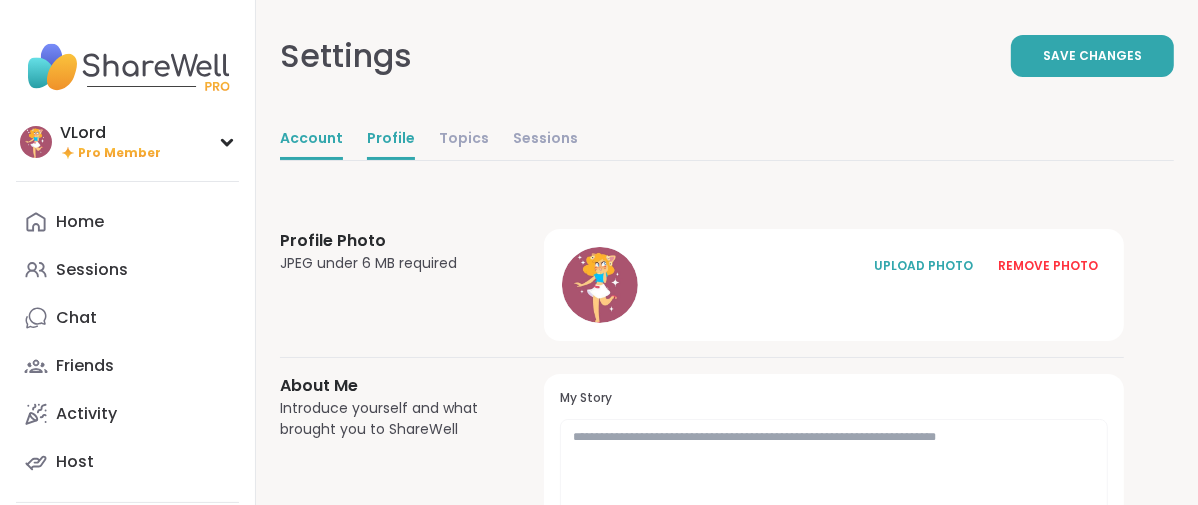 click on "Account" at bounding box center [311, 140] 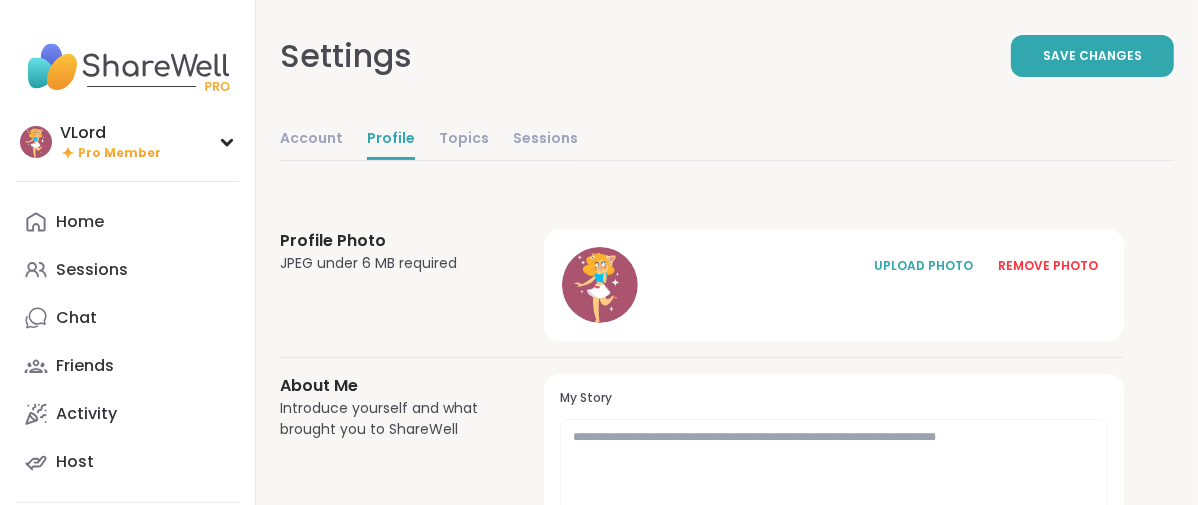 select on "**" 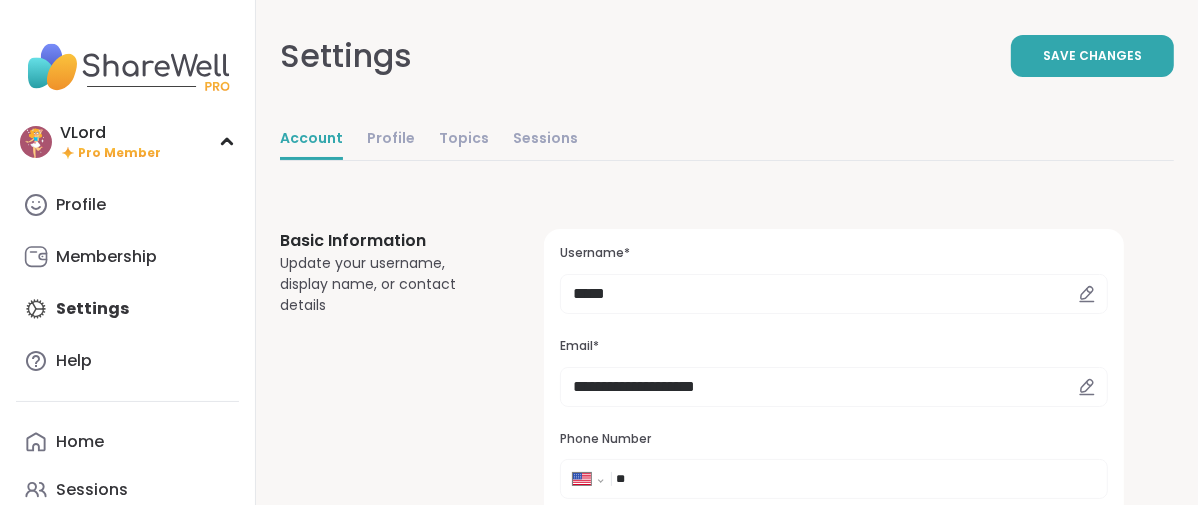 scroll, scrollTop: 0, scrollLeft: 0, axis: both 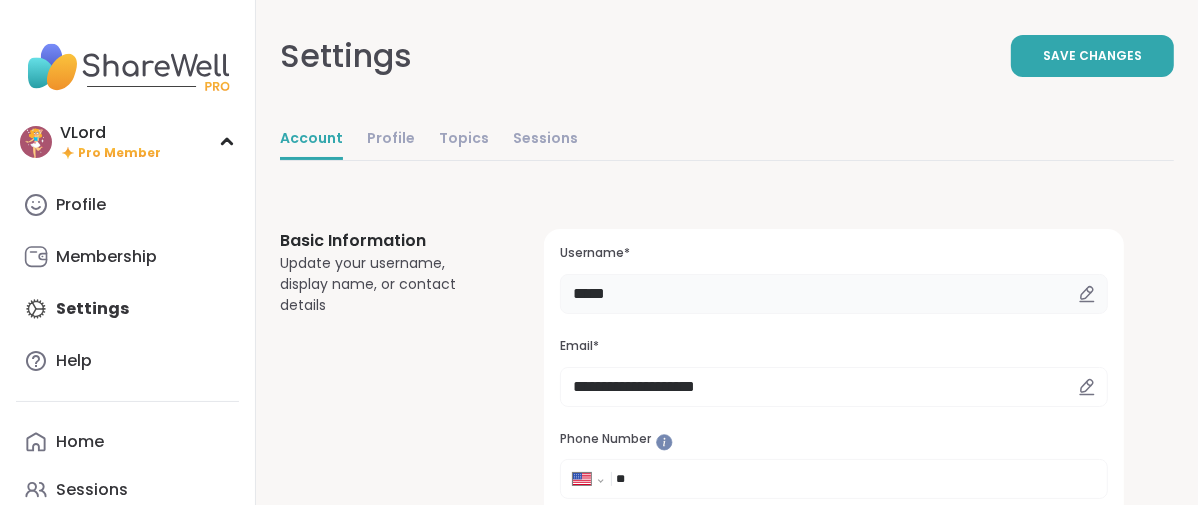 click on "*****" at bounding box center [834, 294] 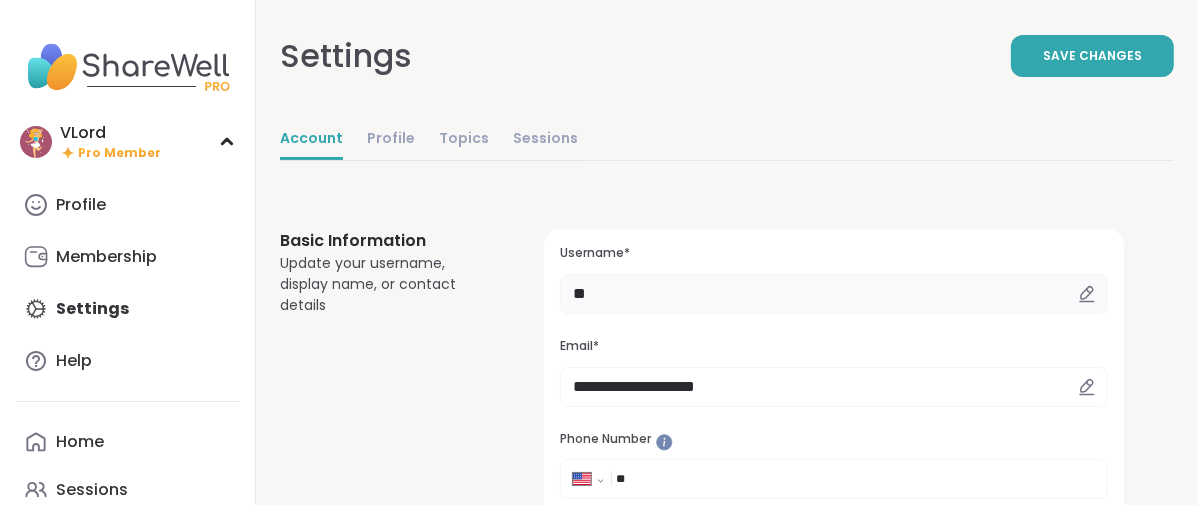 type on "*" 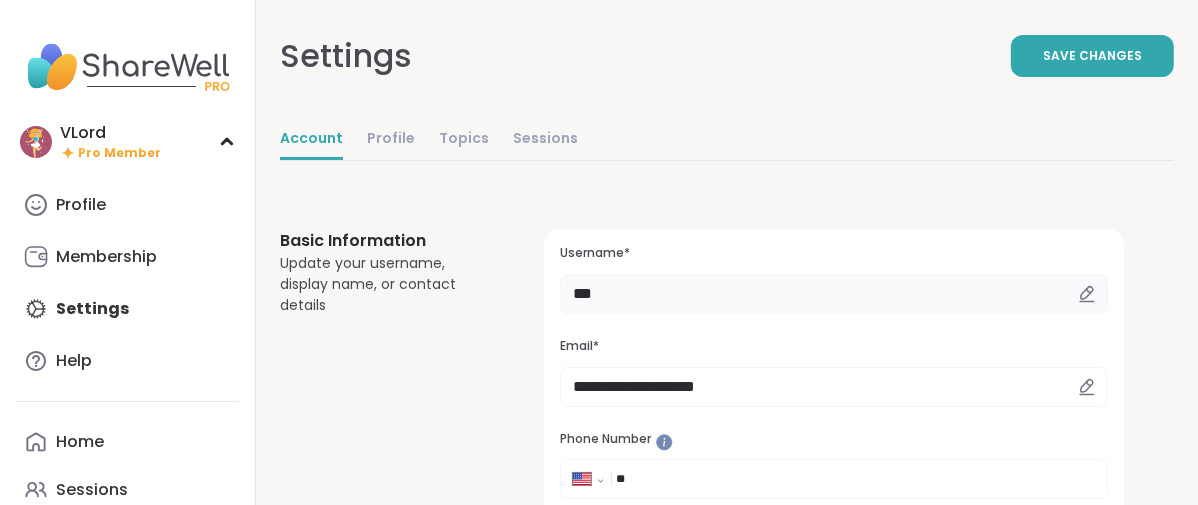 type on "******" 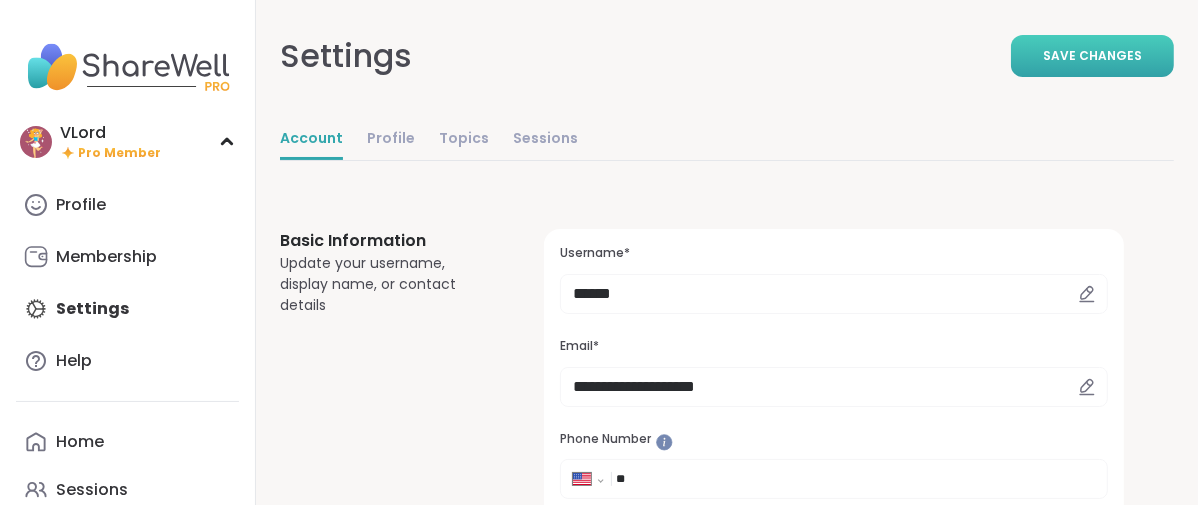 click on "Save Changes" at bounding box center [1092, 56] 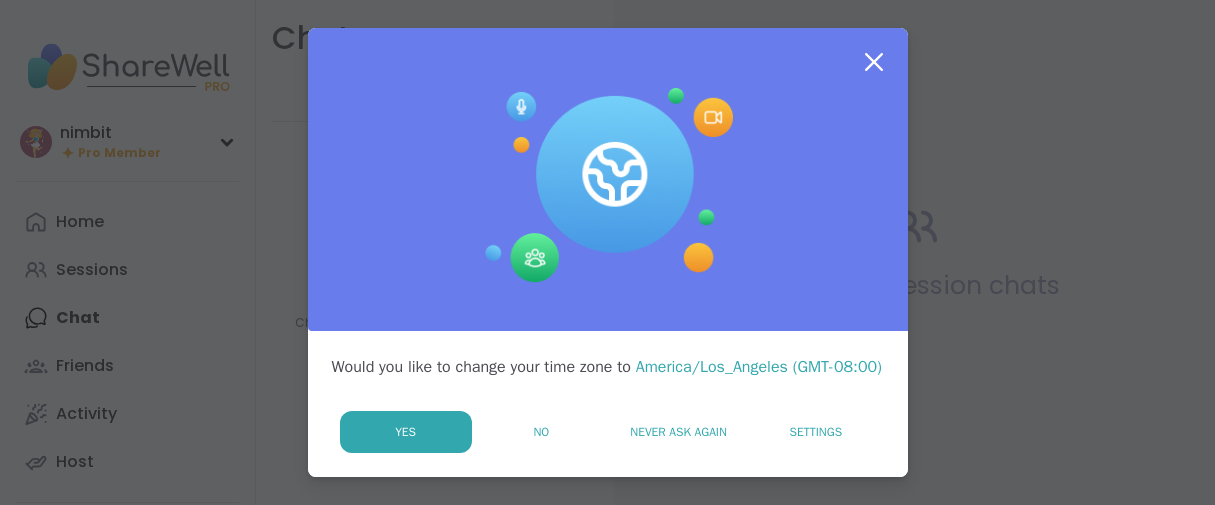click on "No" at bounding box center [541, 432] 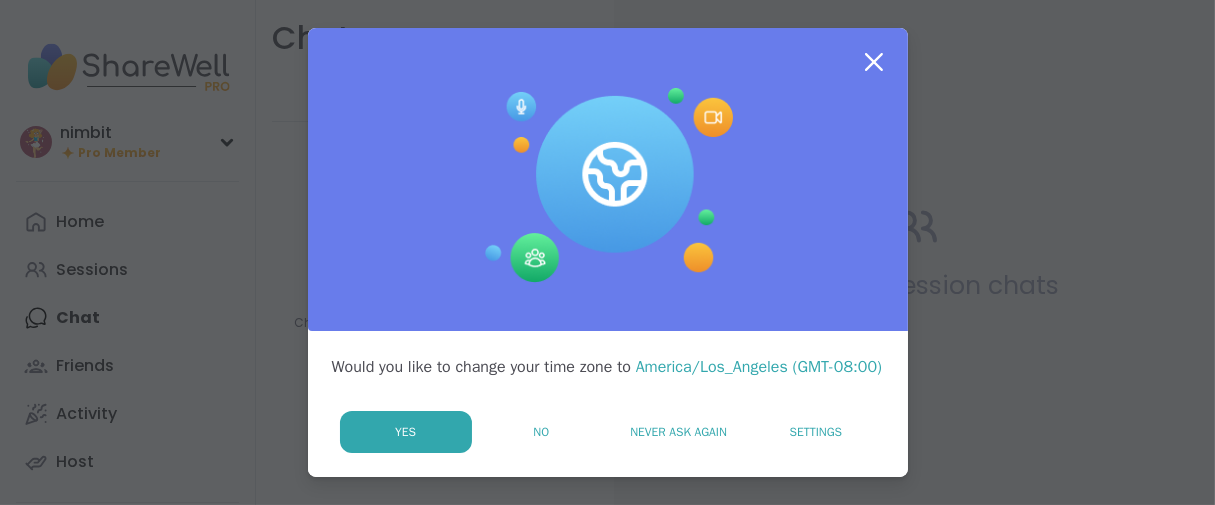 scroll, scrollTop: 0, scrollLeft: 0, axis: both 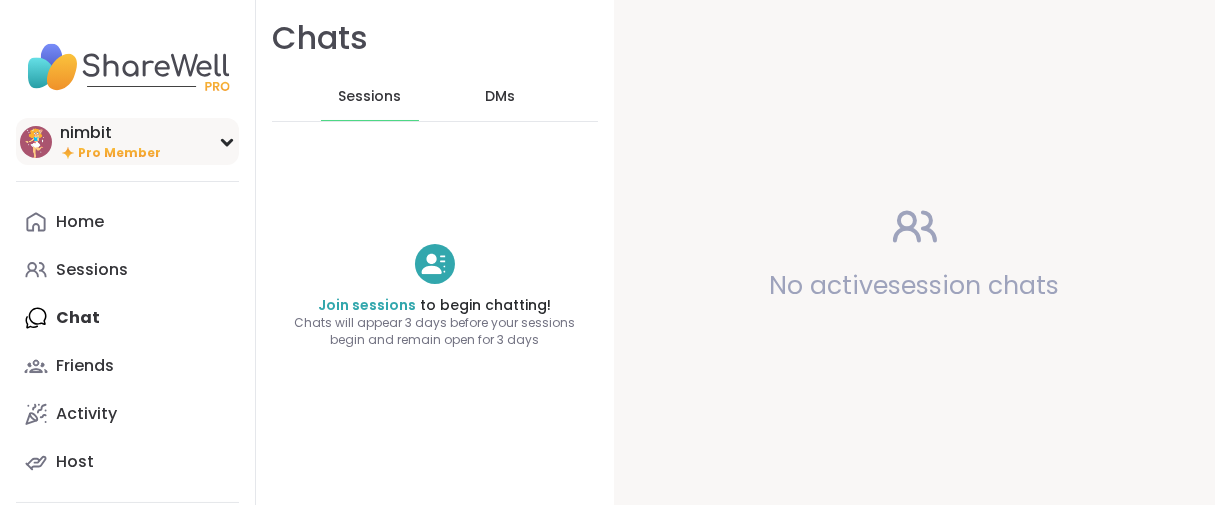 click on "nimbit" at bounding box center (110, 133) 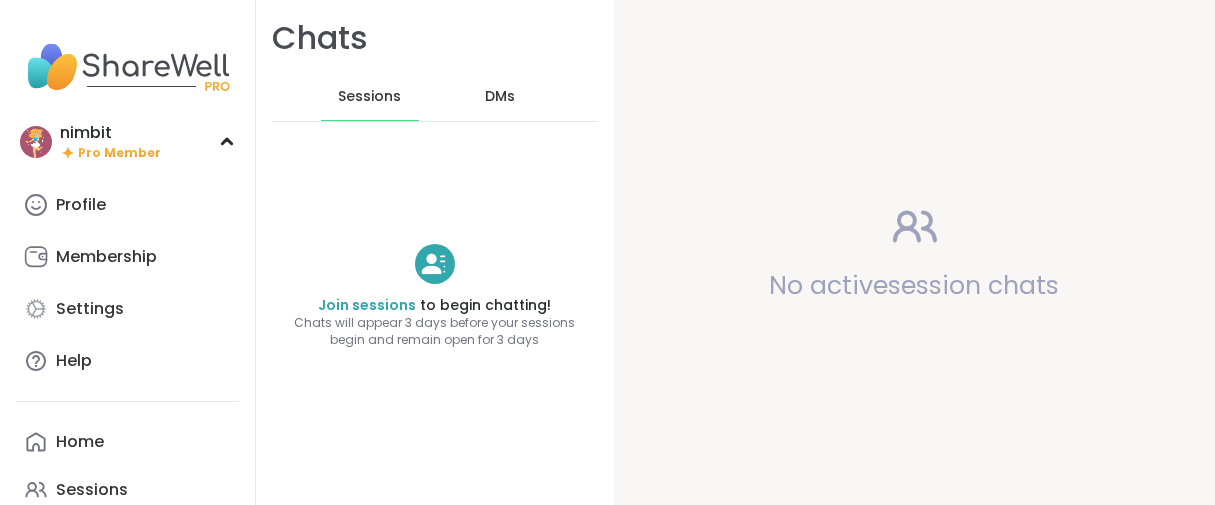 scroll, scrollTop: 0, scrollLeft: 0, axis: both 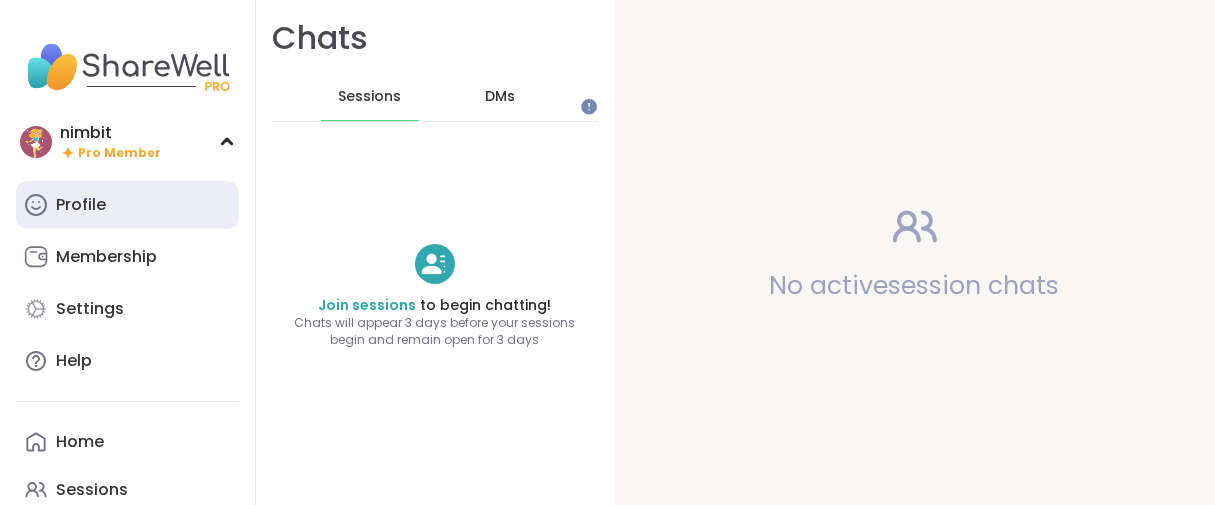 click on "Profile" at bounding box center (127, 205) 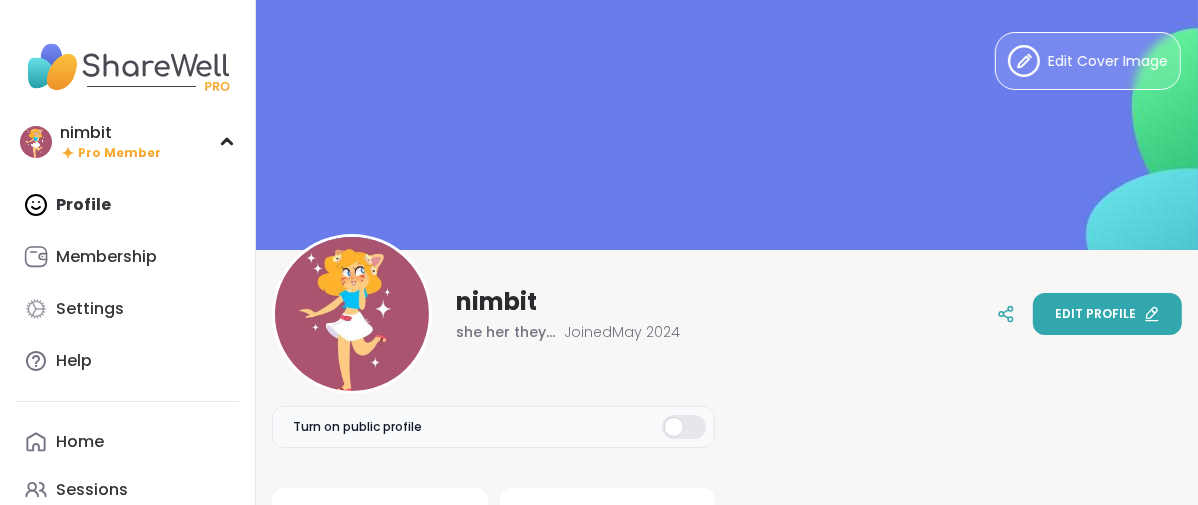 scroll, scrollTop: 0, scrollLeft: 0, axis: both 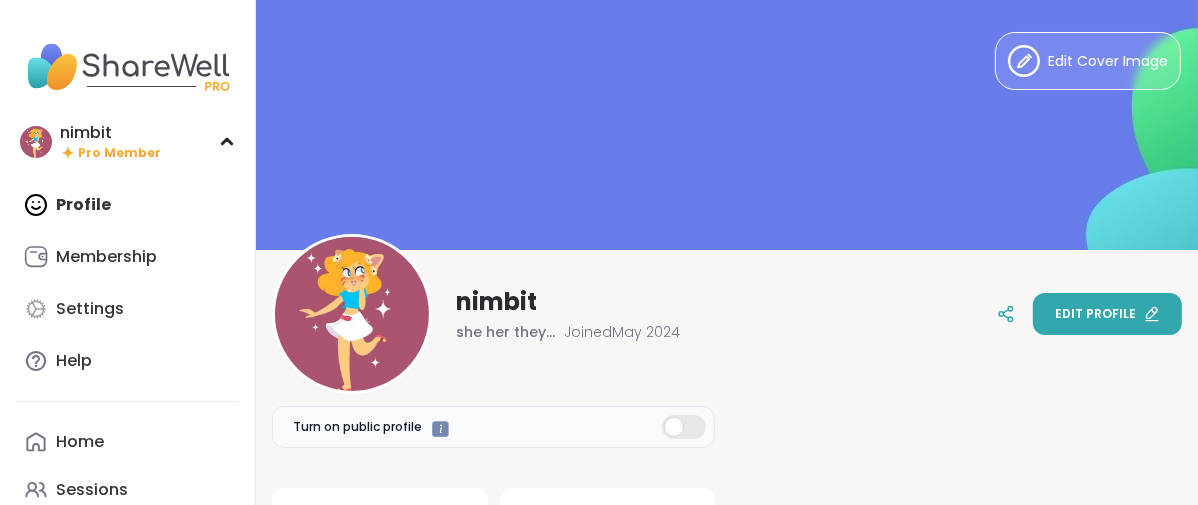 click on "Edit profile" at bounding box center [1107, 314] 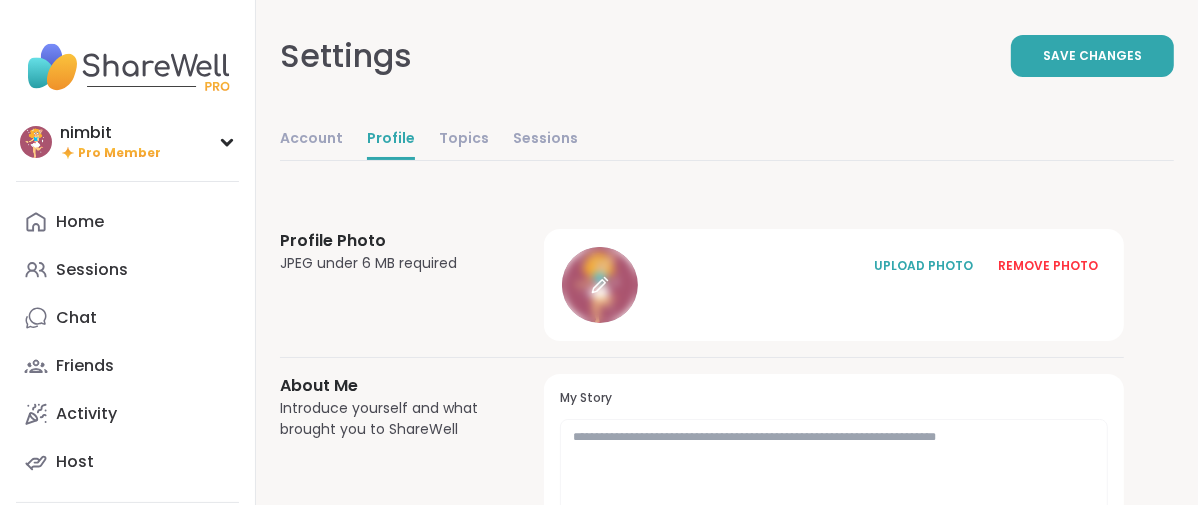 click 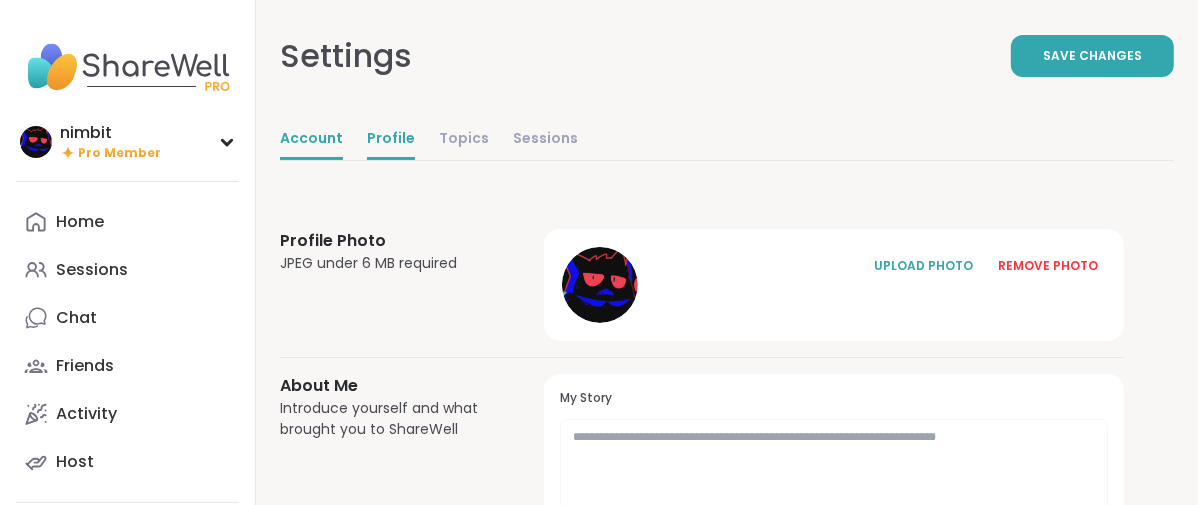 click on "Account" at bounding box center [311, 140] 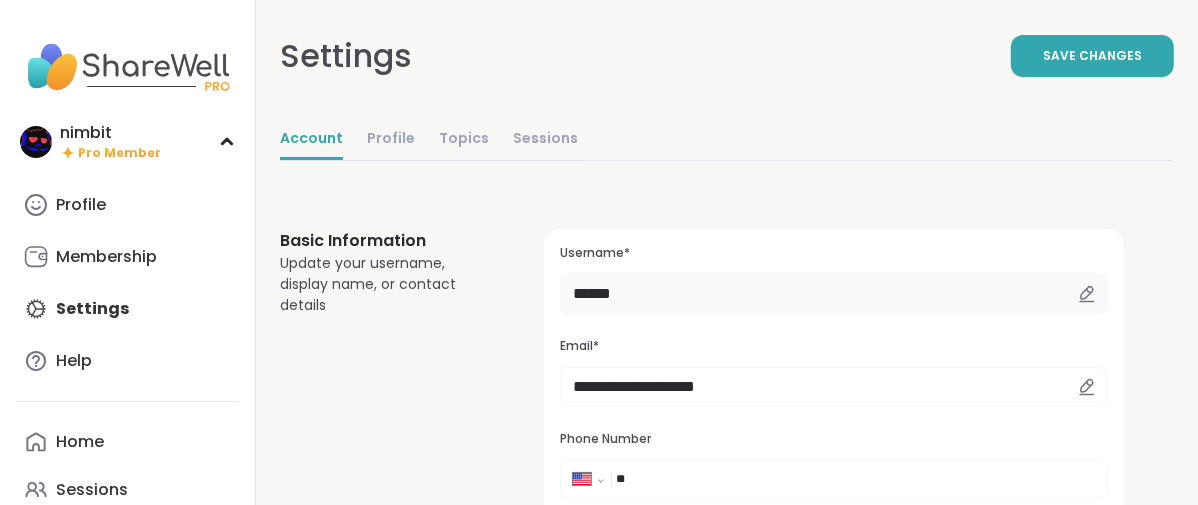 click on "******" at bounding box center (834, 294) 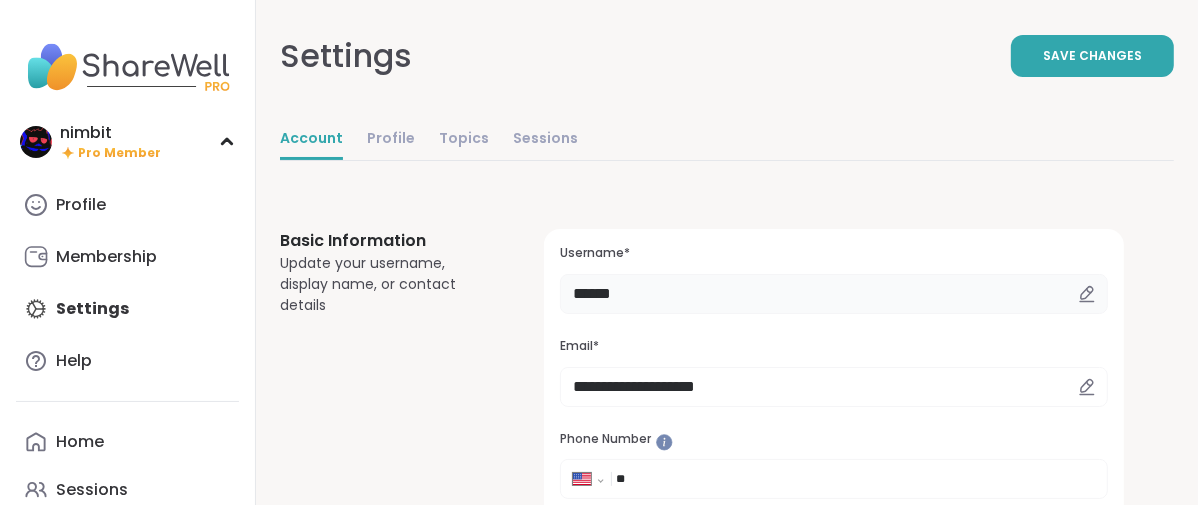 scroll, scrollTop: 0, scrollLeft: 0, axis: both 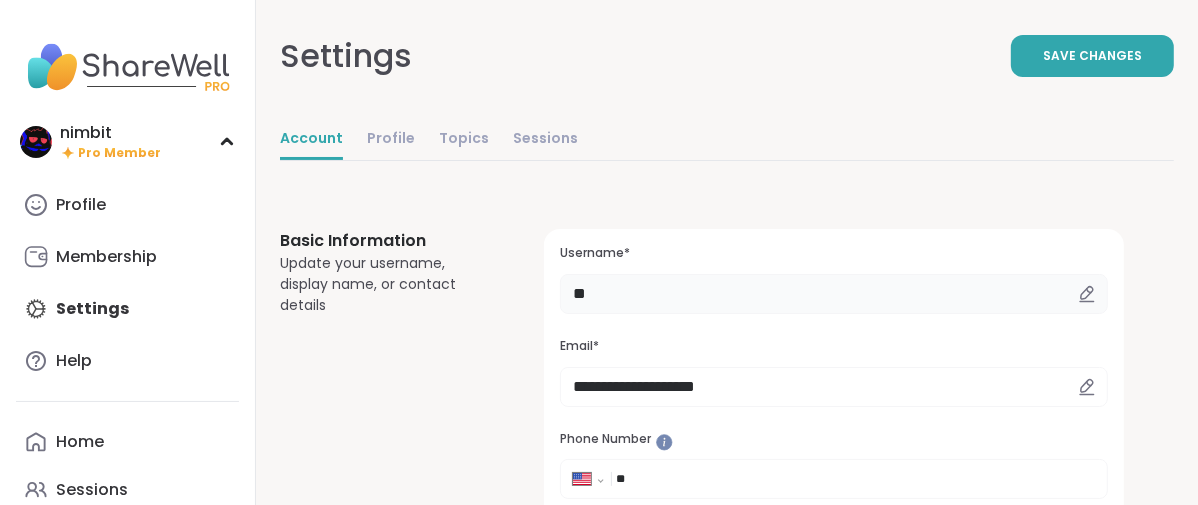 type on "*" 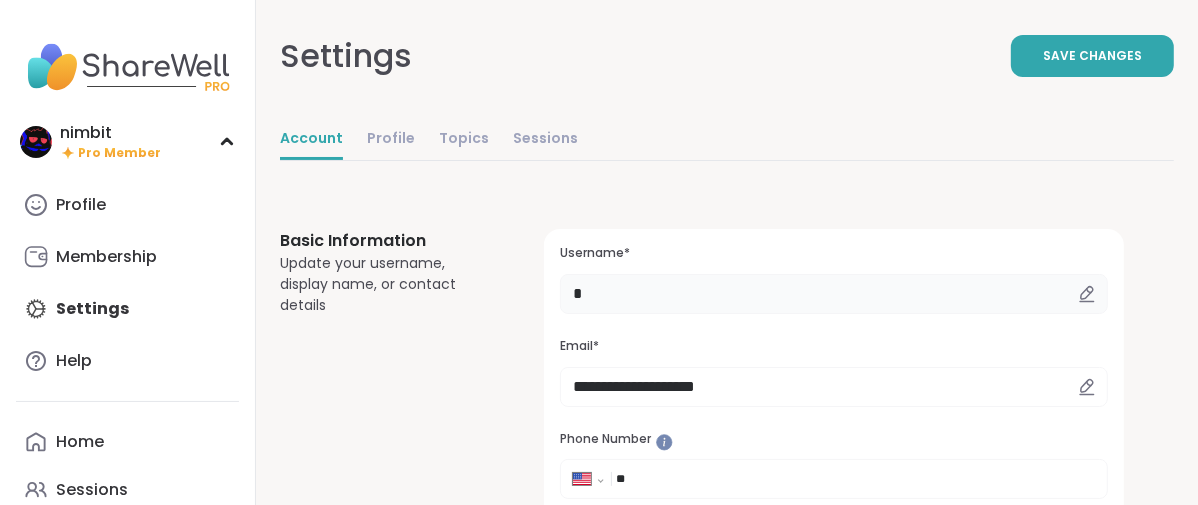 type on "*******" 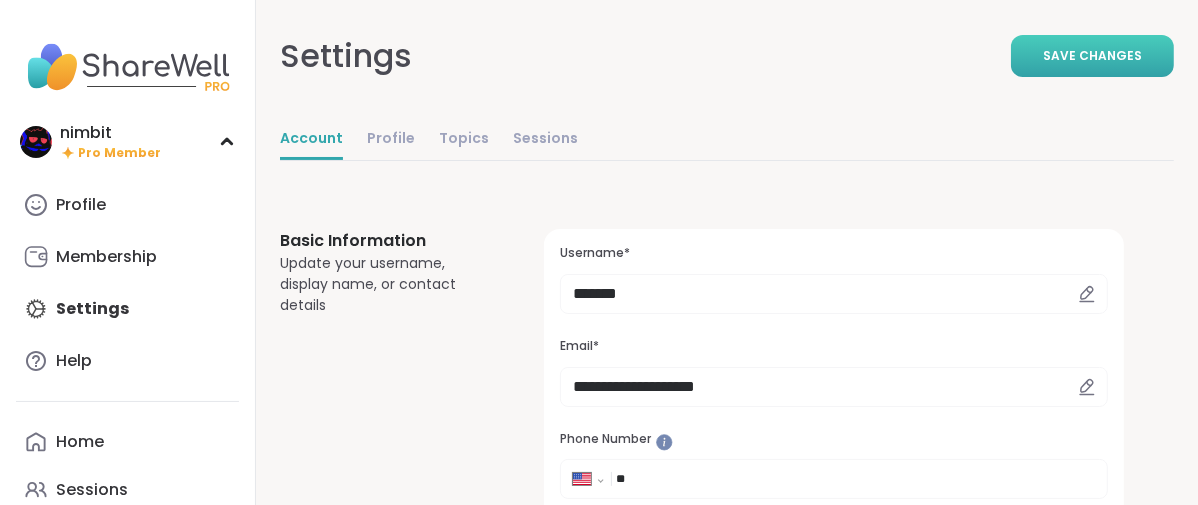 click on "Save Changes" at bounding box center (1092, 56) 